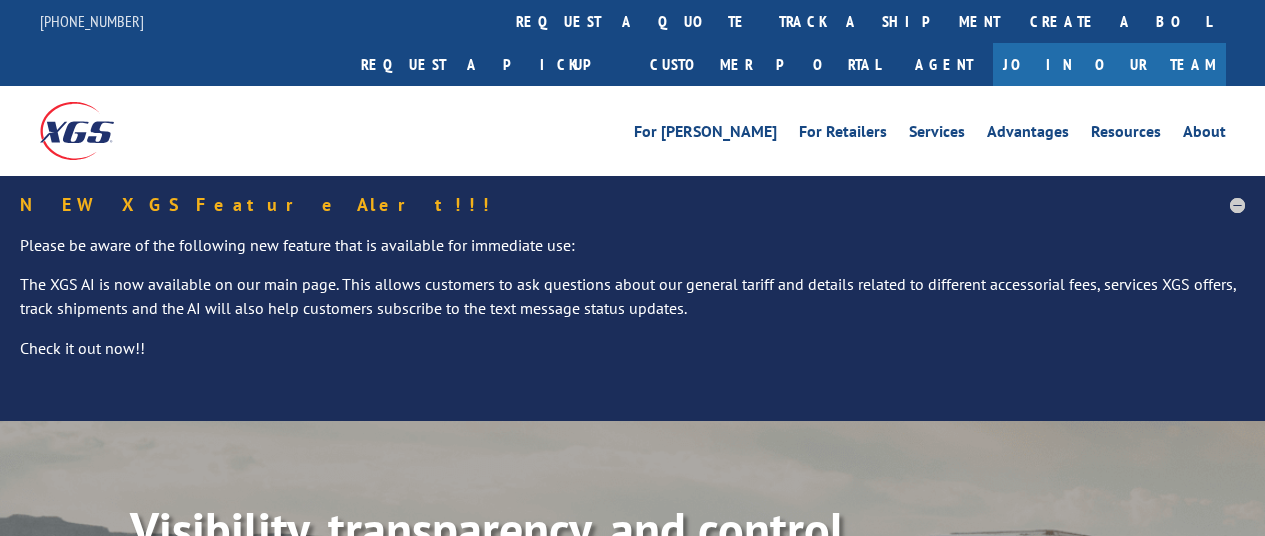 scroll, scrollTop: 0, scrollLeft: 0, axis: both 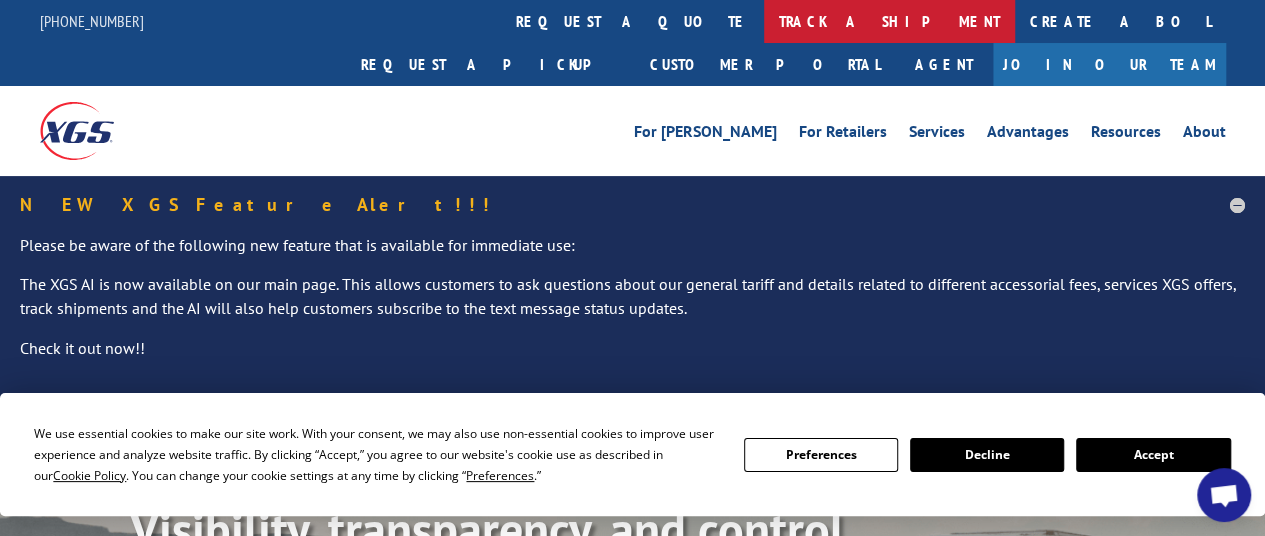 click on "track a shipment" at bounding box center (889, 21) 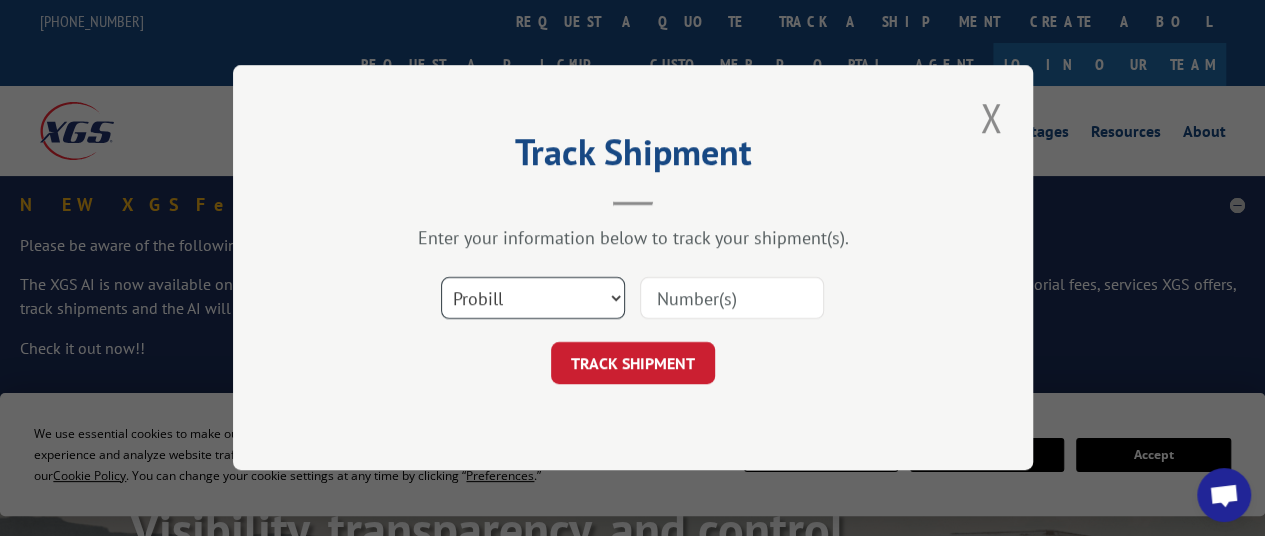 click on "Select category... Probill BOL PO" at bounding box center [533, 299] 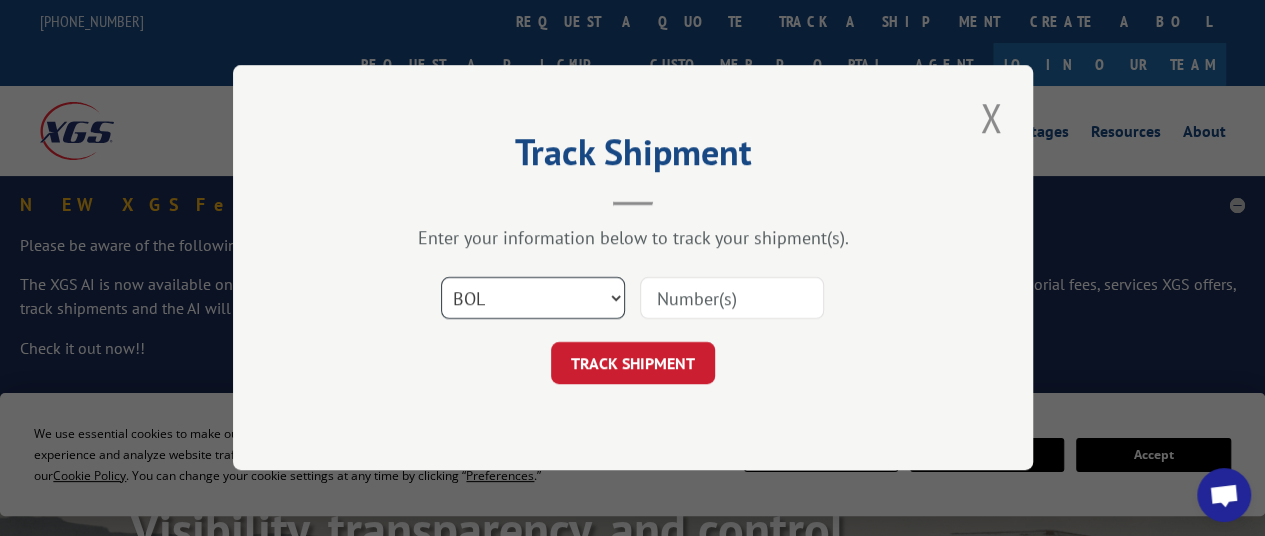 click on "Select category... Probill BOL PO" at bounding box center (533, 299) 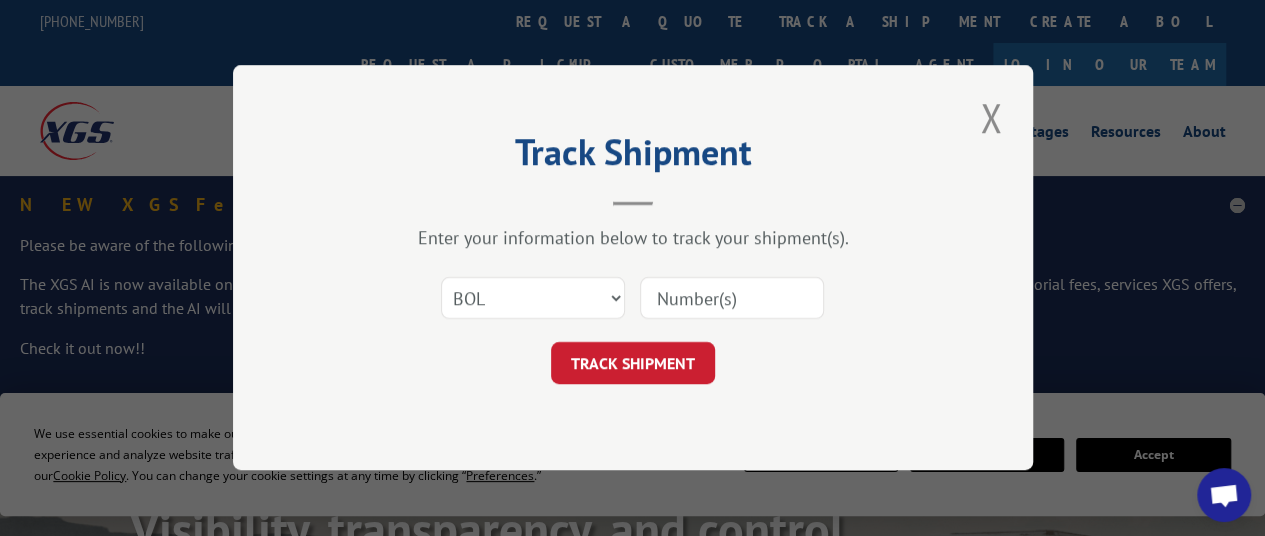 click at bounding box center (732, 299) 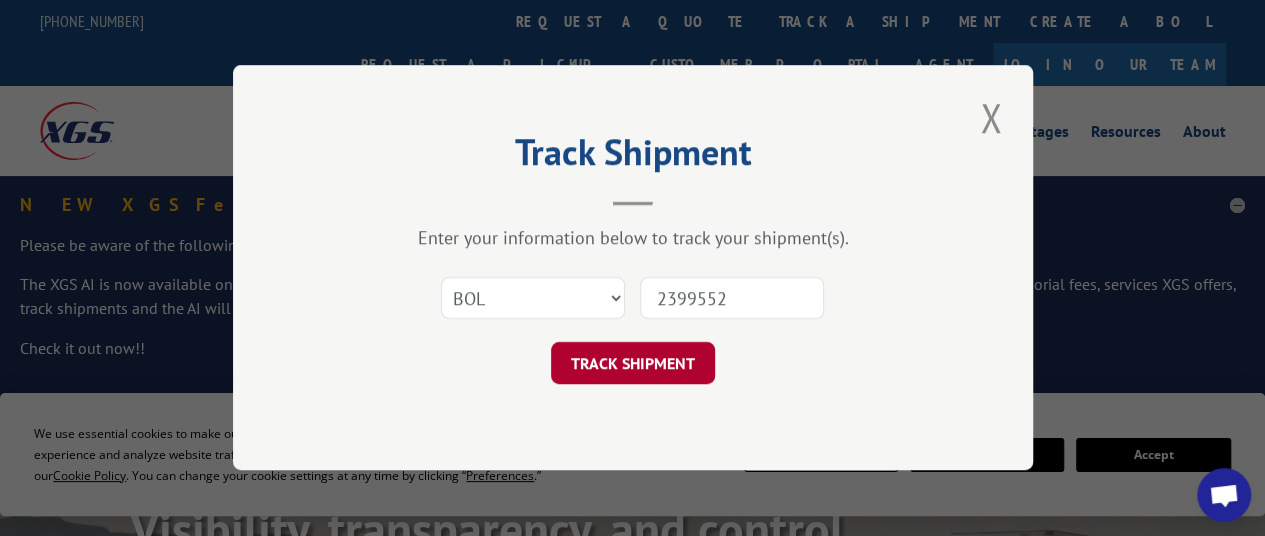 type on "2399552" 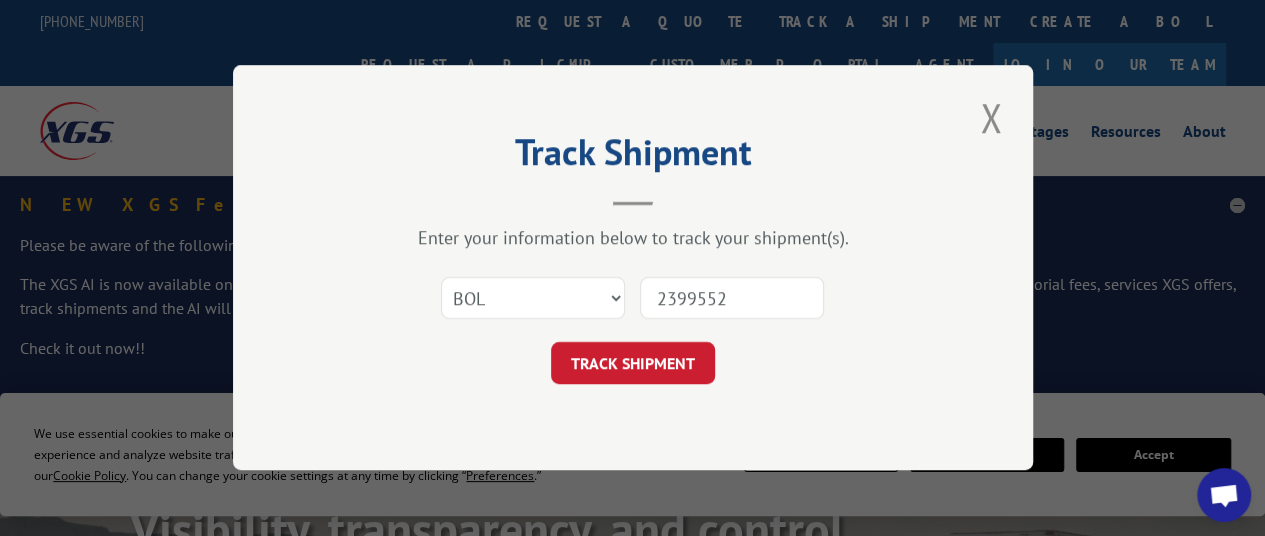 click on "TRACK SHIPMENT" at bounding box center [633, 364] 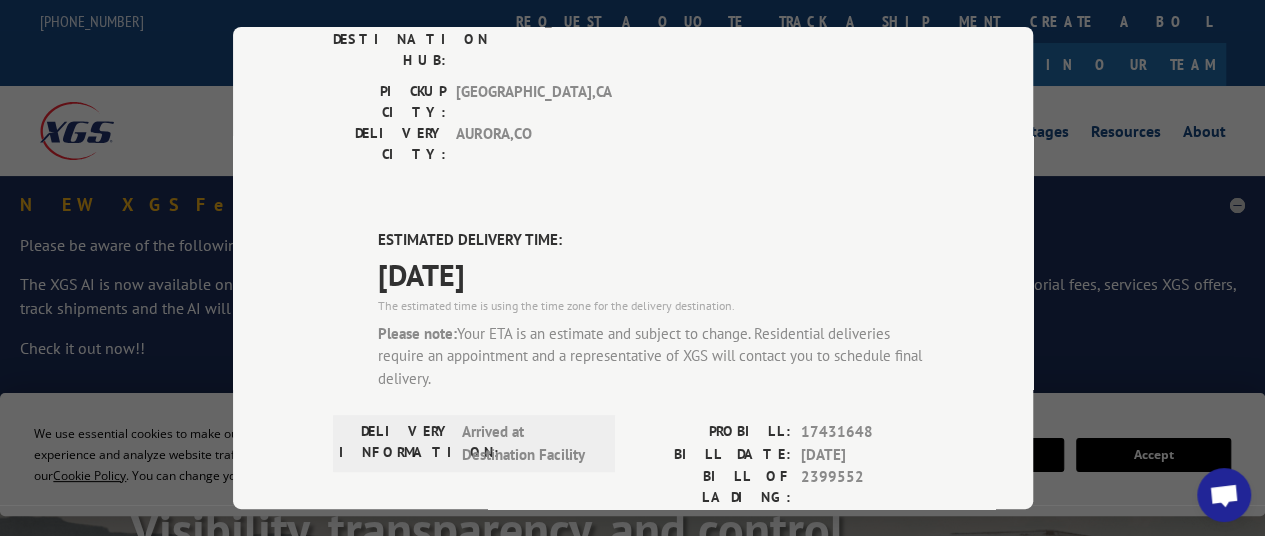 scroll, scrollTop: 500, scrollLeft: 0, axis: vertical 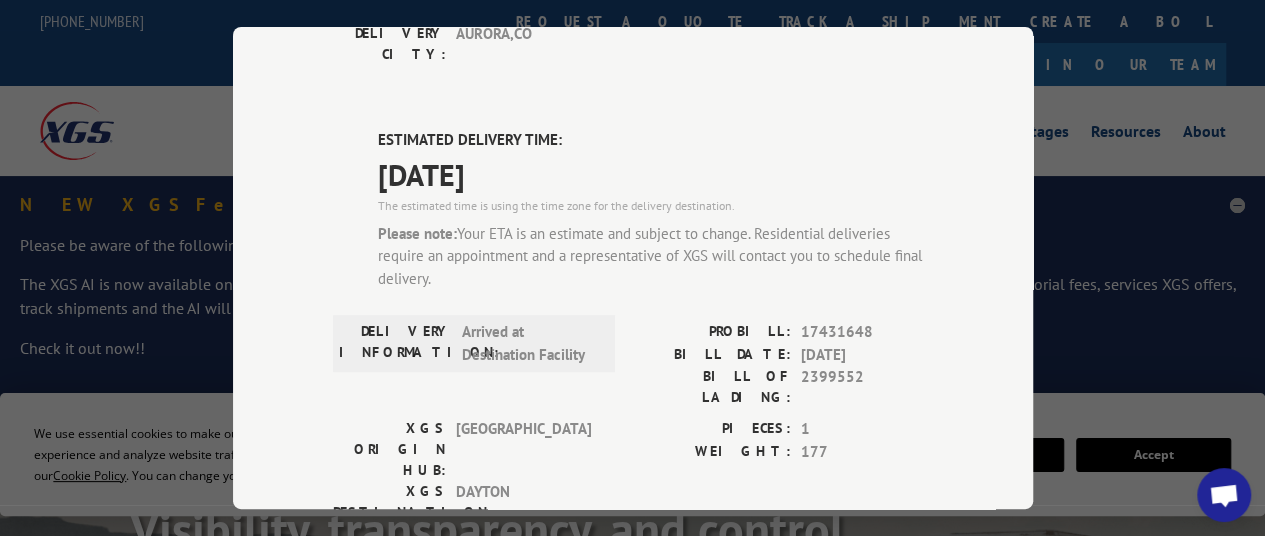 click at bounding box center (1224, 495) 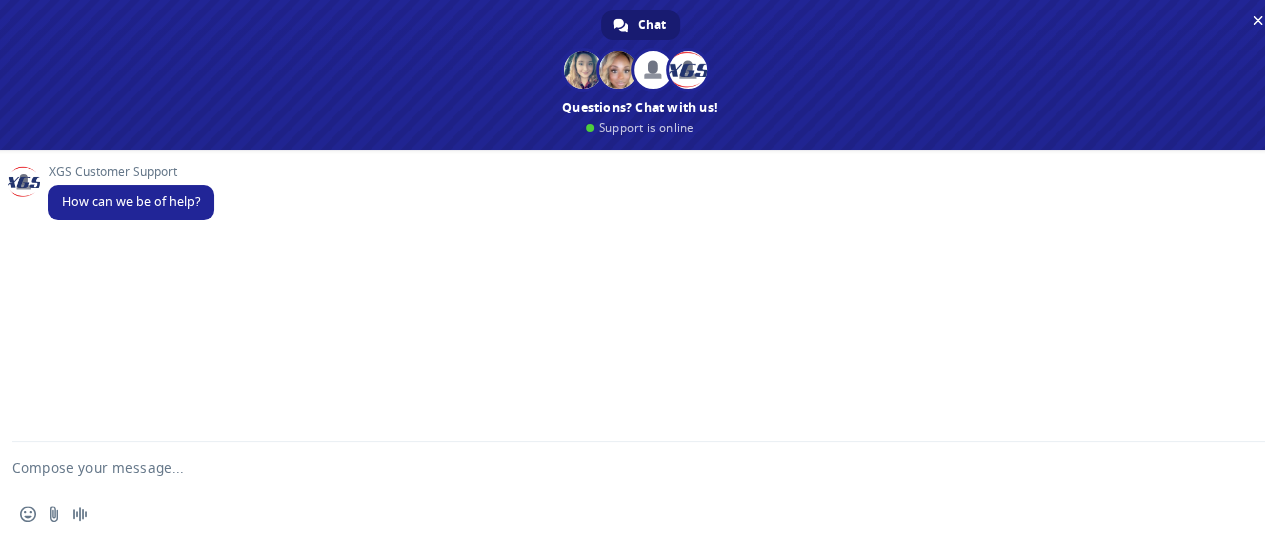 click at bounding box center [616, 467] 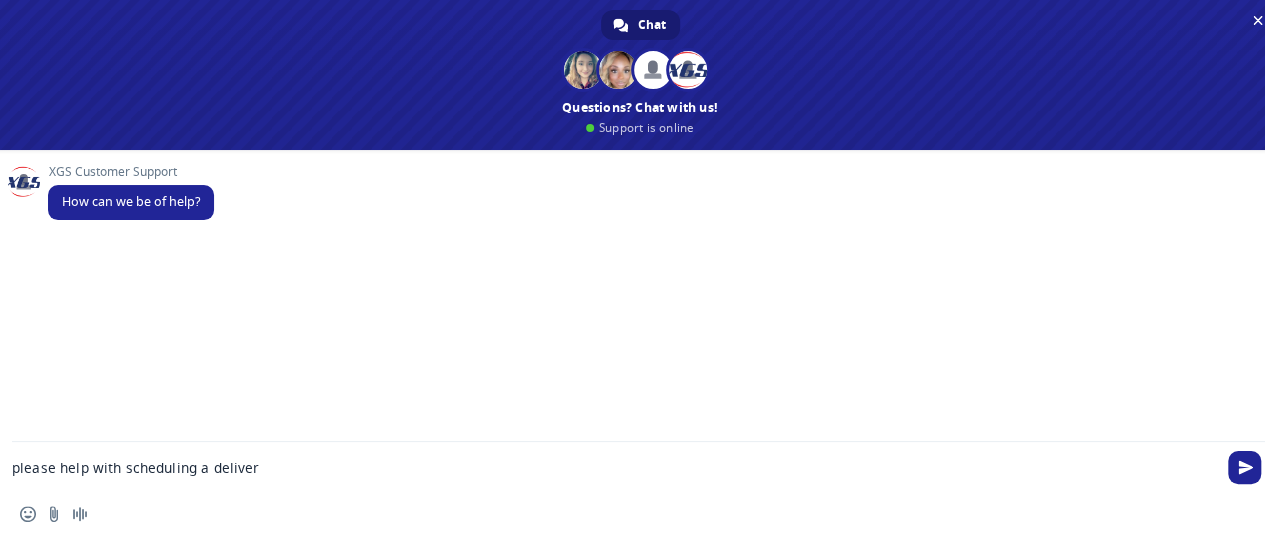 type on "please help with scheduling a delivery" 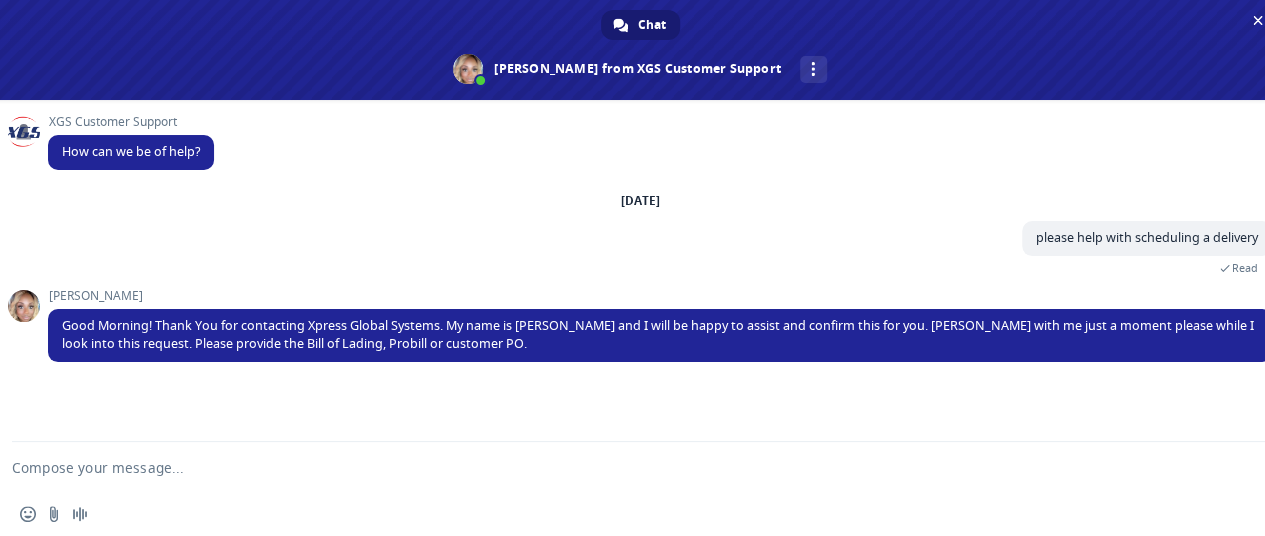 click at bounding box center (616, 467) 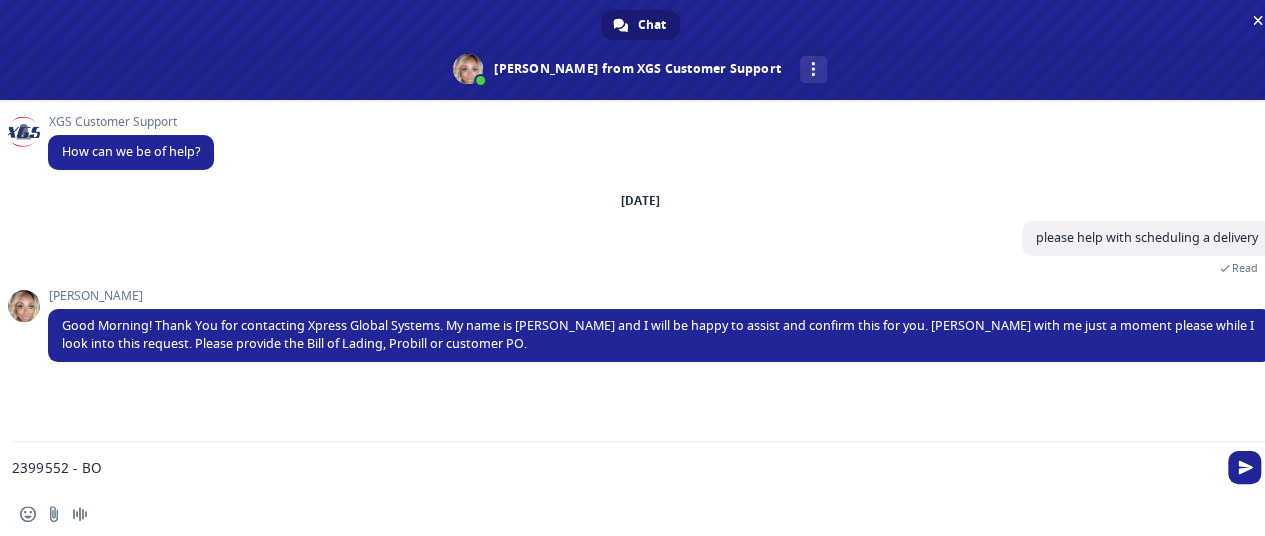 type on "2399552 - BOL" 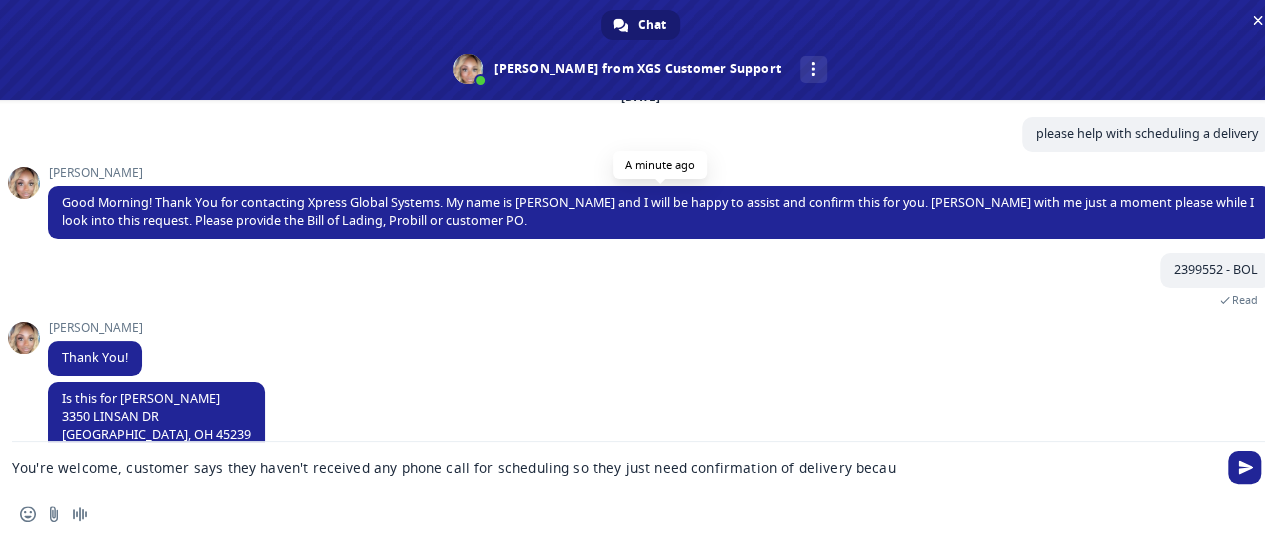 scroll, scrollTop: 142, scrollLeft: 0, axis: vertical 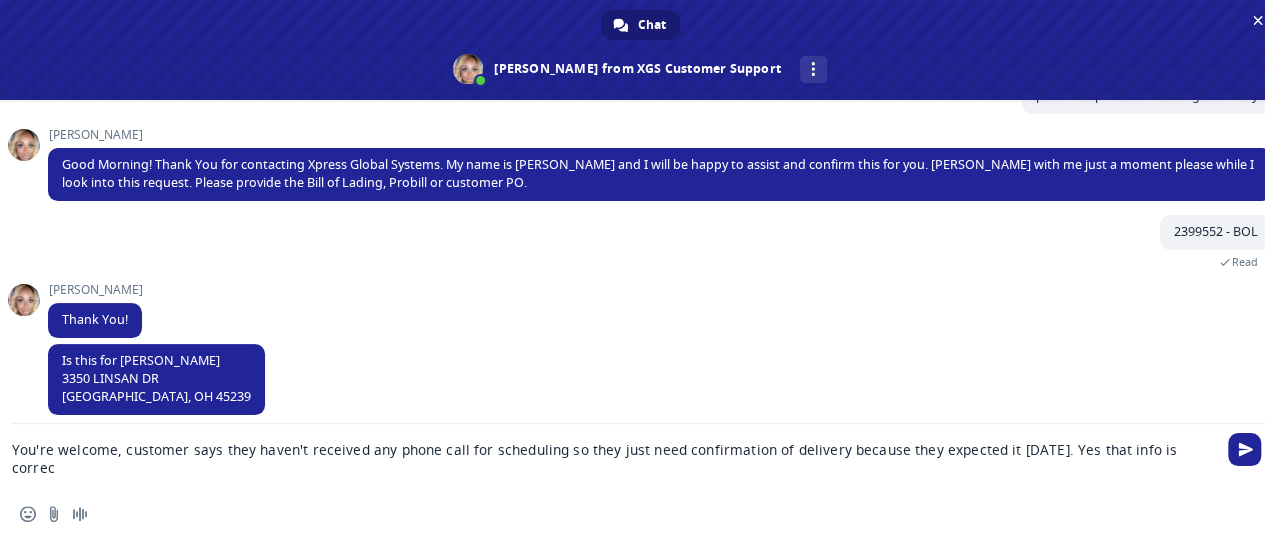 type on "You're welcome, customer says they haven't received any phone call for scheduling so they just need confirmation of delivery because they expected it [DATE]. Yes that info is correct" 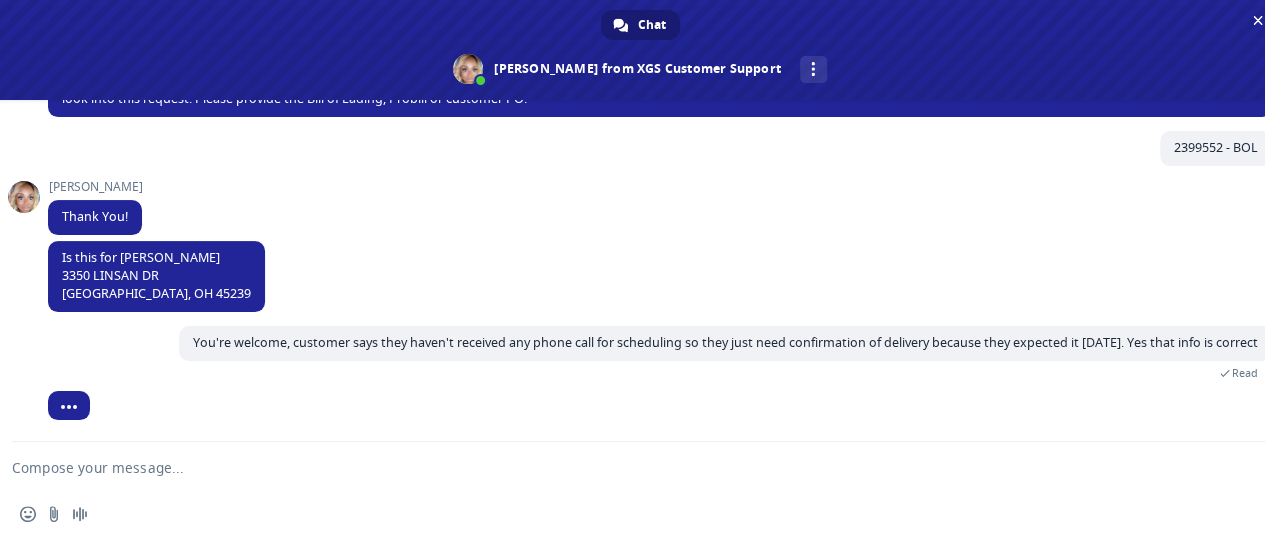 scroll, scrollTop: 326, scrollLeft: 0, axis: vertical 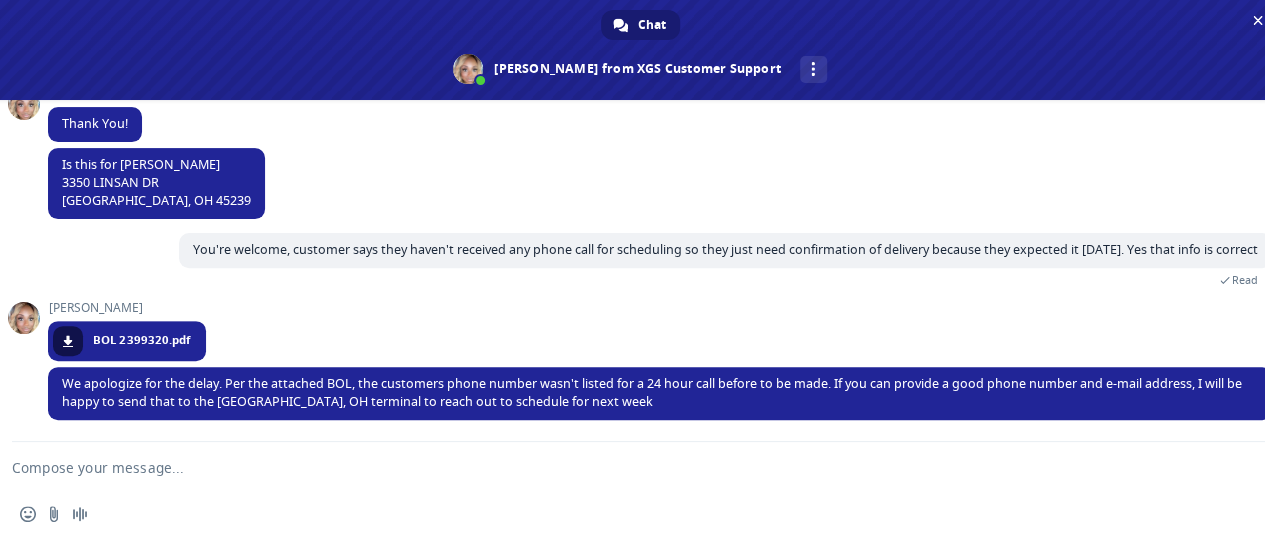 click at bounding box center (616, 467) 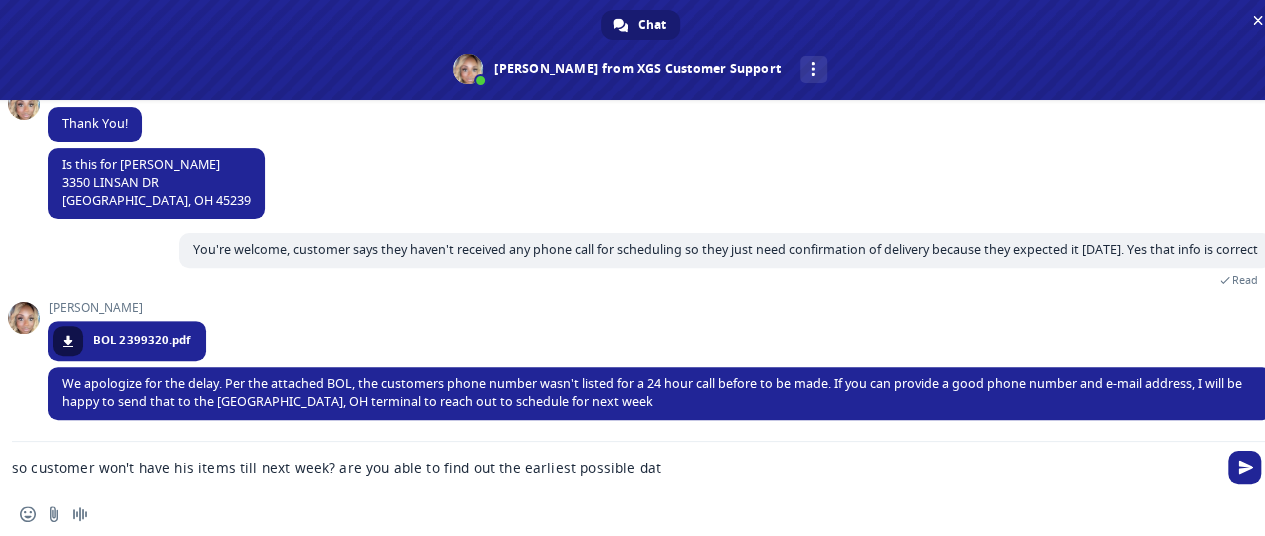 type on "so customer won't have his items till next week? are you able to find out the earliest possible date" 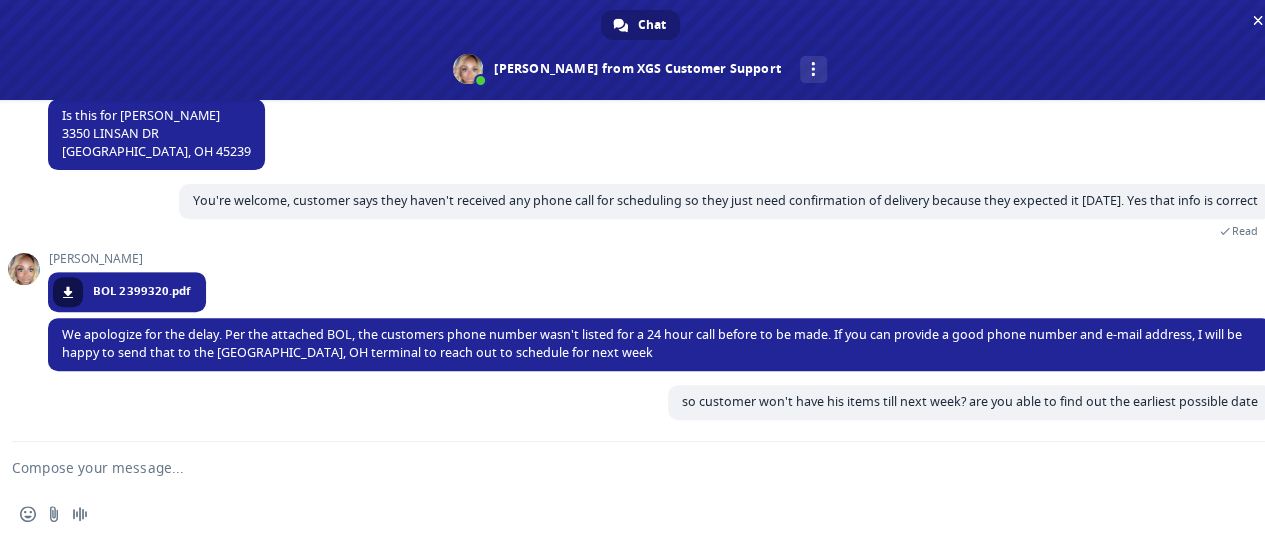 scroll, scrollTop: 376, scrollLeft: 0, axis: vertical 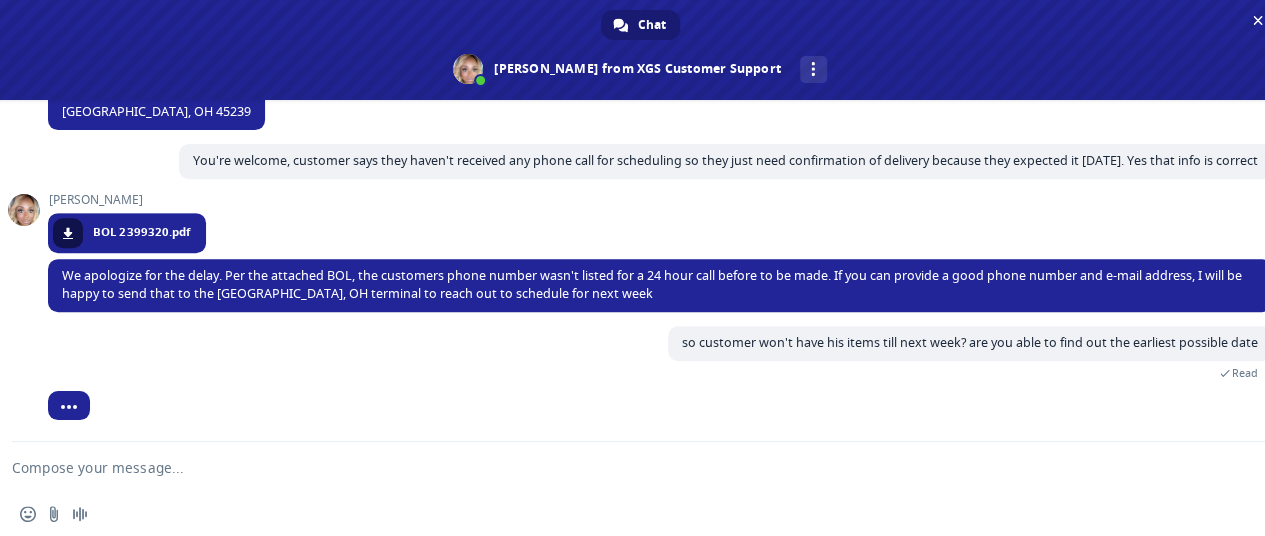 click at bounding box center [616, 467] 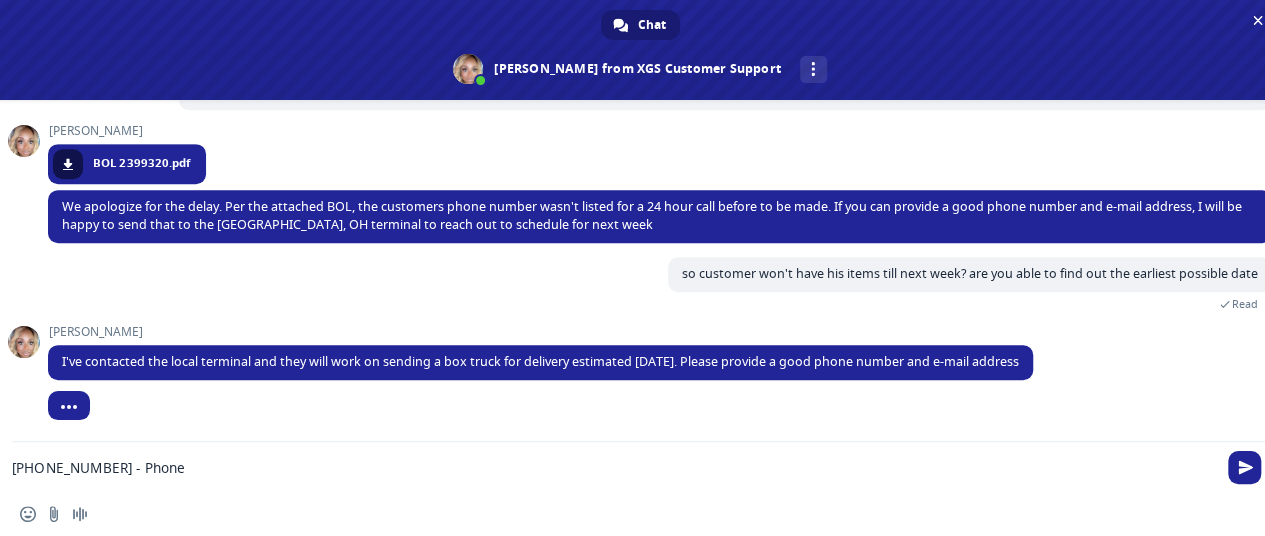 scroll, scrollTop: 488, scrollLeft: 0, axis: vertical 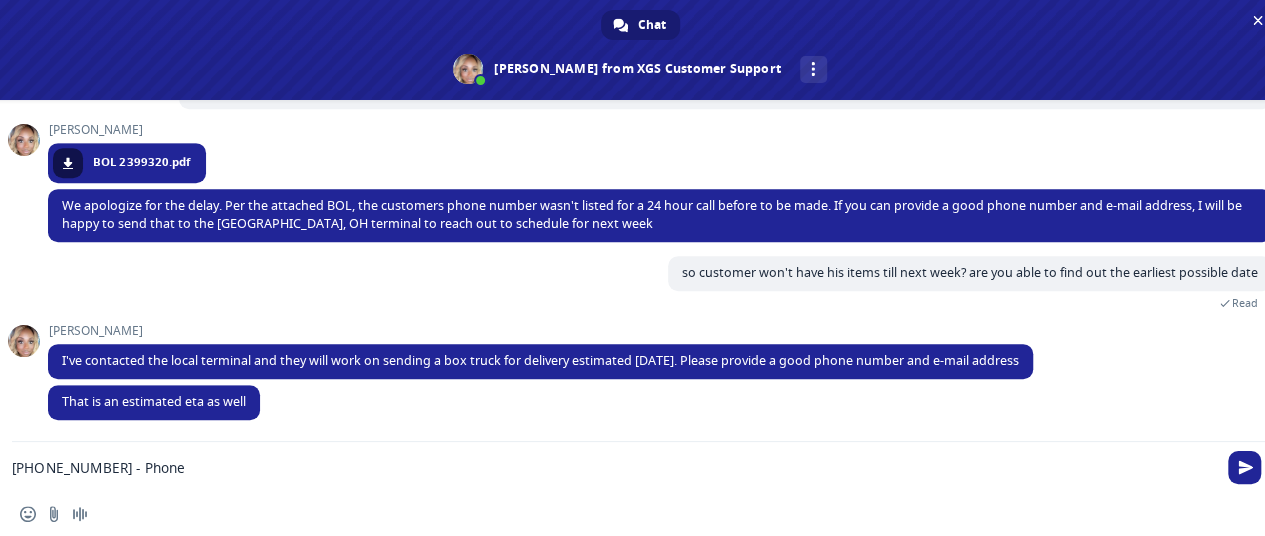 type on "[PHONE_NUMBER] - Phone" 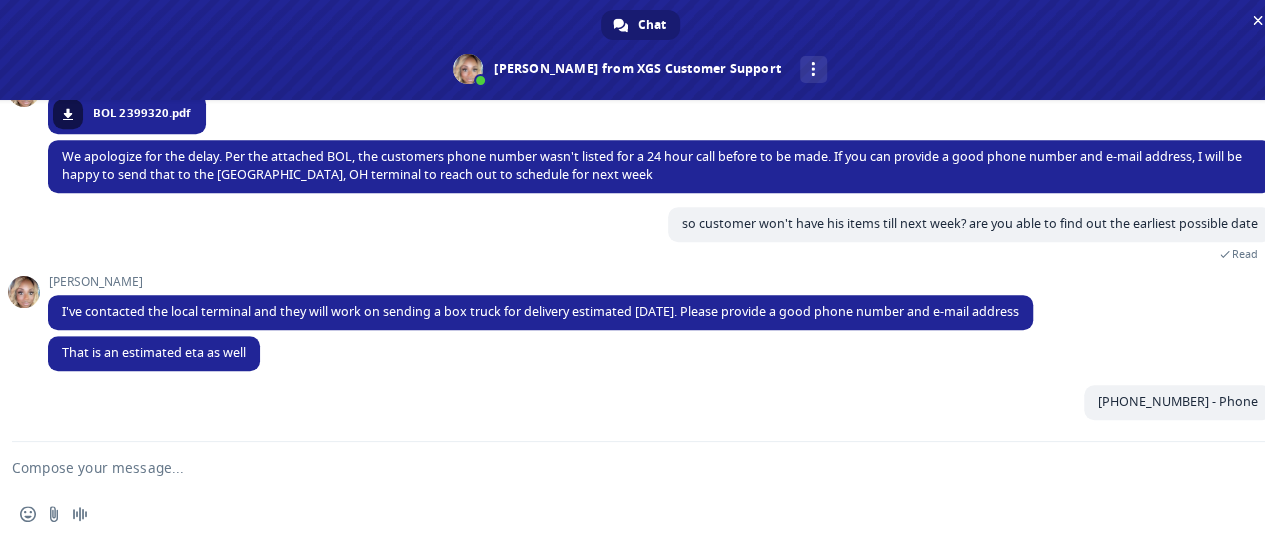 scroll, scrollTop: 537, scrollLeft: 0, axis: vertical 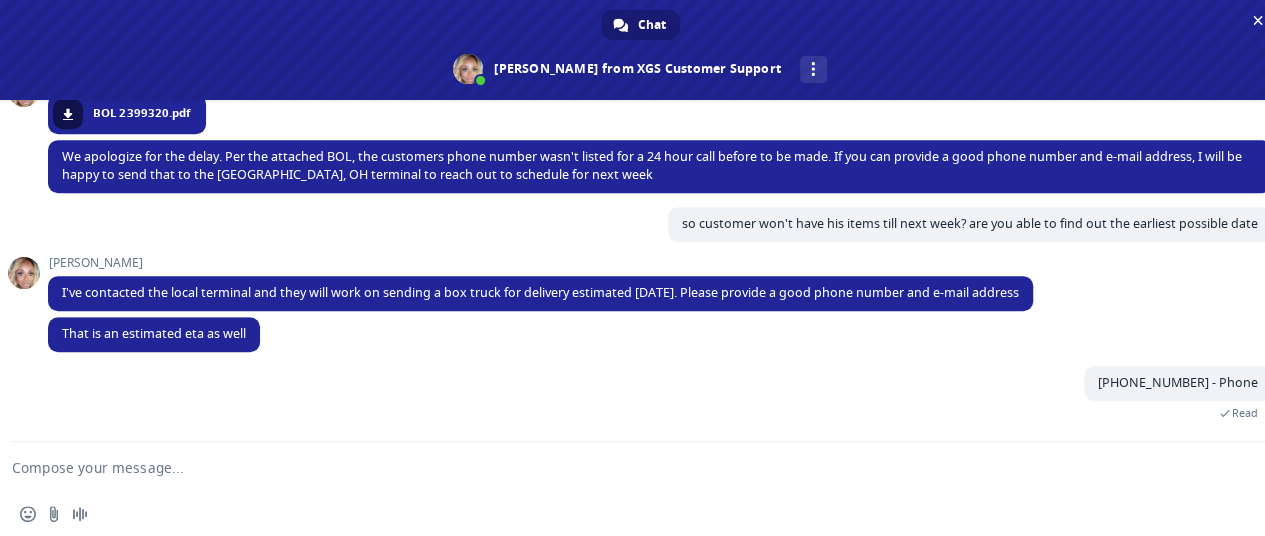 click at bounding box center (616, 467) 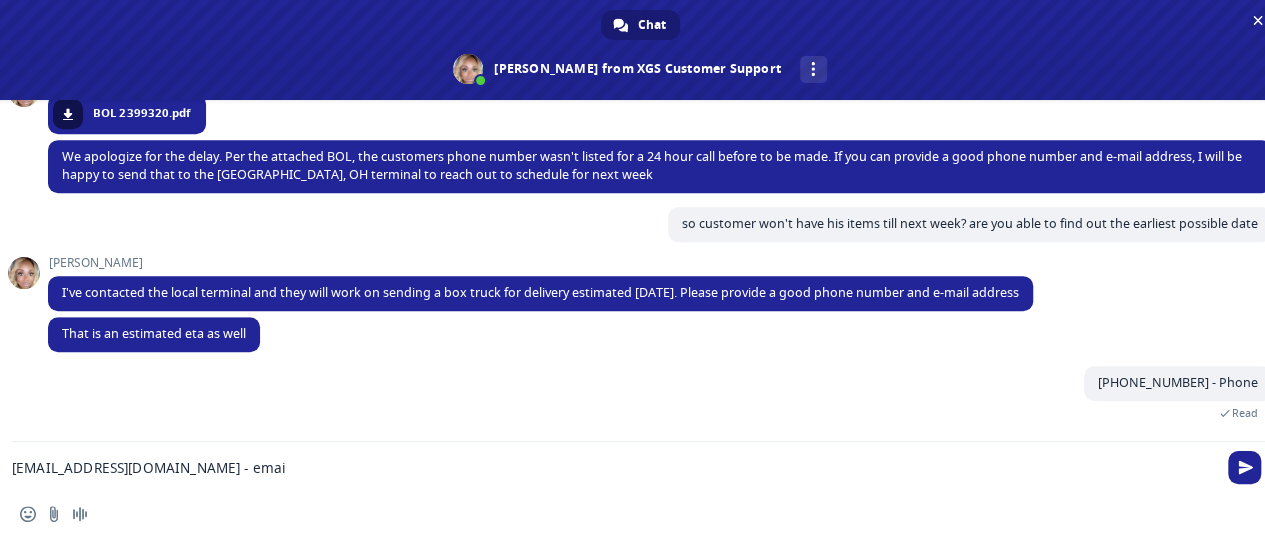type on "[EMAIL_ADDRESS][DOMAIN_NAME] - email" 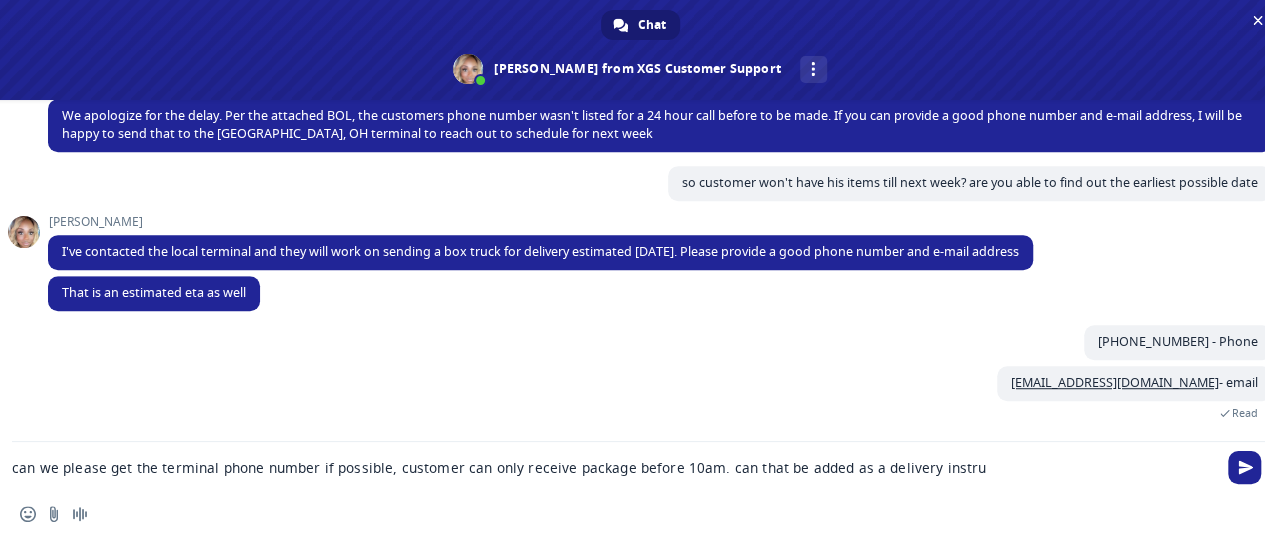 scroll, scrollTop: 597, scrollLeft: 0, axis: vertical 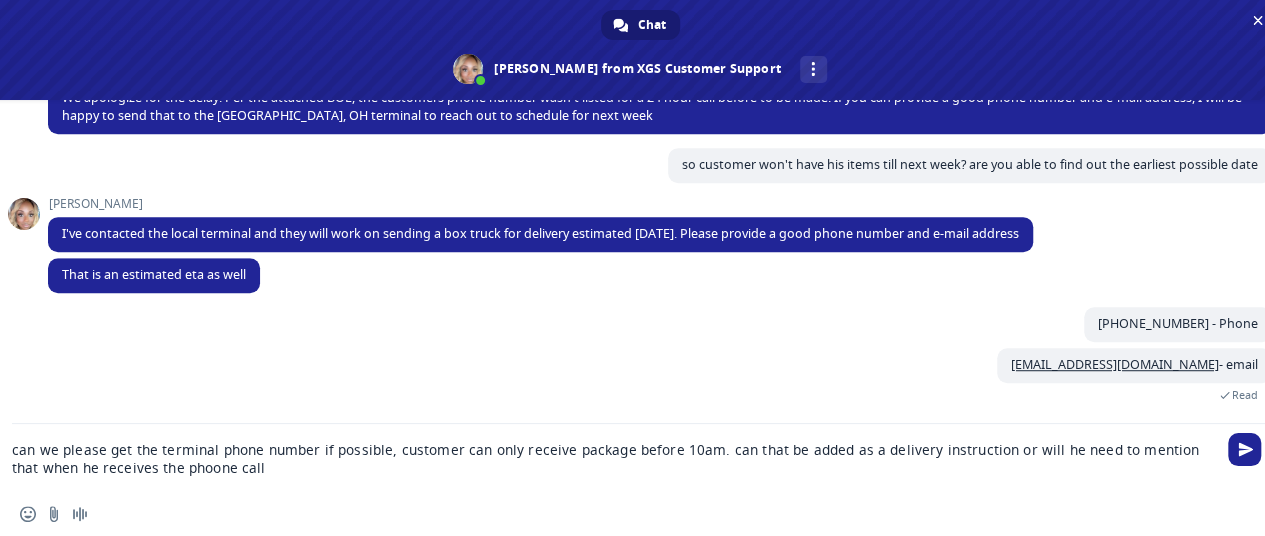 click on "can we please get the terminal phone number if possible, customer can only receive package before 10am. can that be added as a delivery instruction or will he need to mention that when he receives the phoone call" at bounding box center [616, 458] 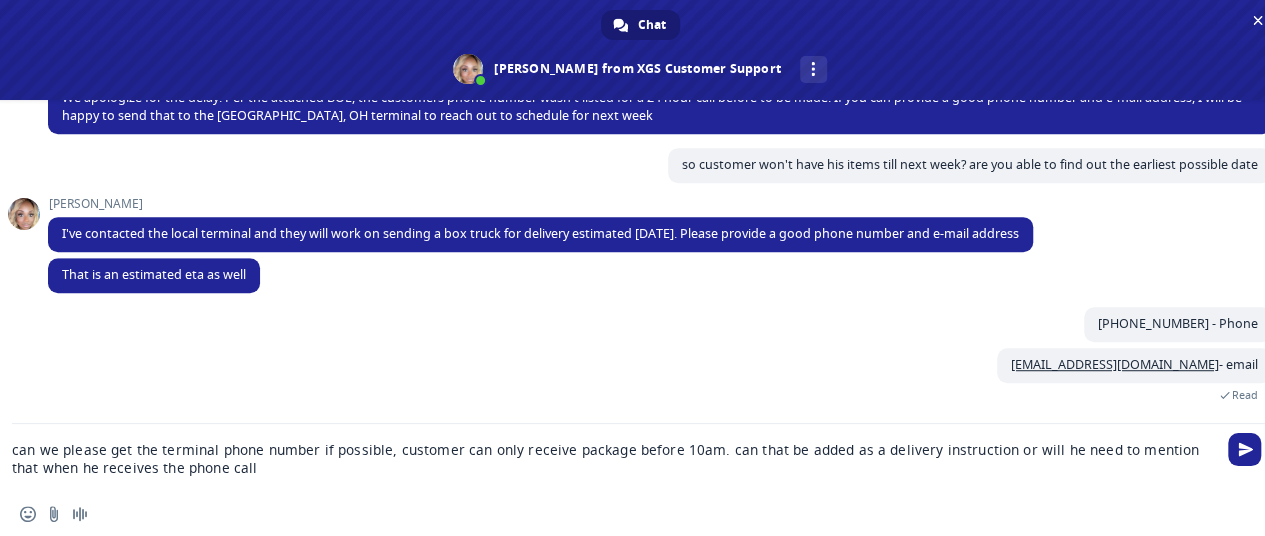 click on "can we please get the terminal phone number if possible, customer can only receive package before 10am. can that be added as a delivery instruction or will he need to mention that when he receives the phone call" at bounding box center (616, 458) 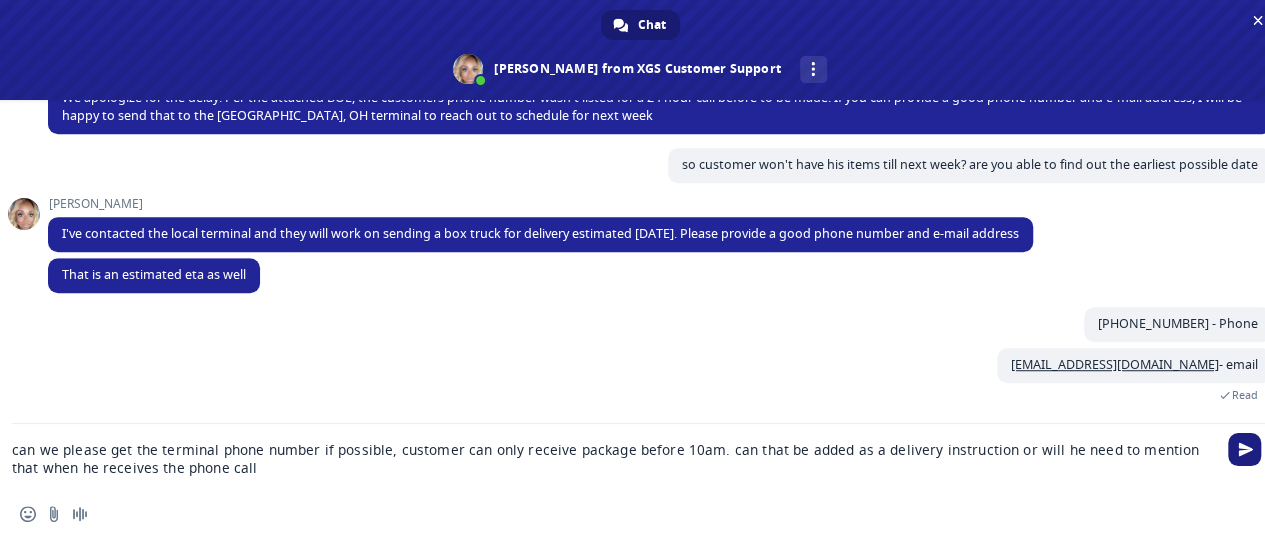 type on "can we please get the terminal phone number if possible, customer can only receive package before 10am. can that be added as a delivery instruction or will he need to mention that when he receives the phone call" 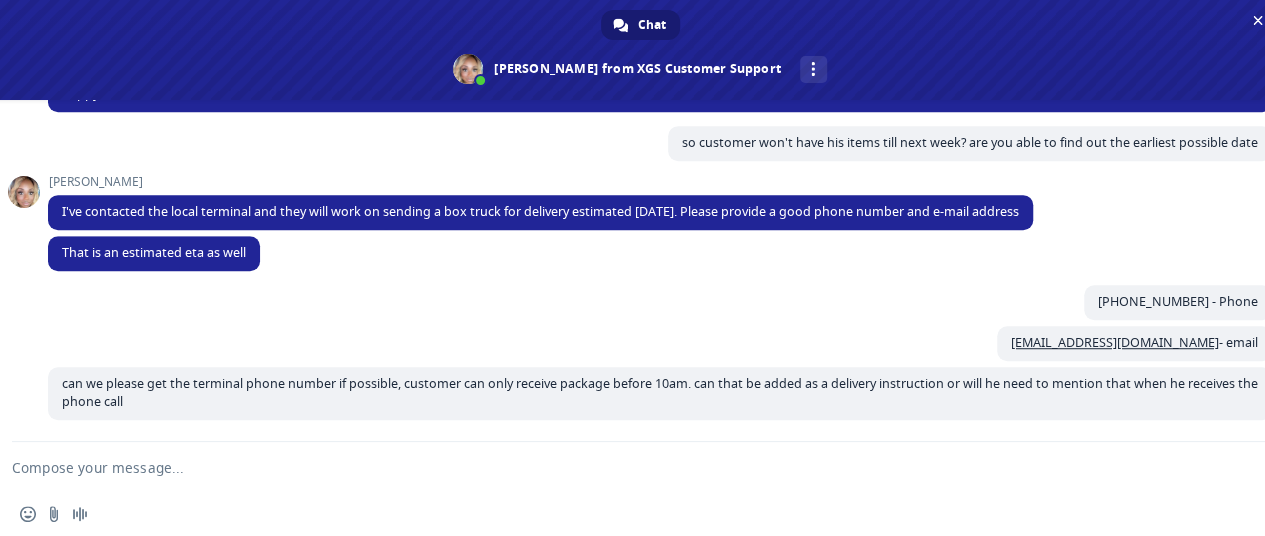 scroll, scrollTop: 620, scrollLeft: 0, axis: vertical 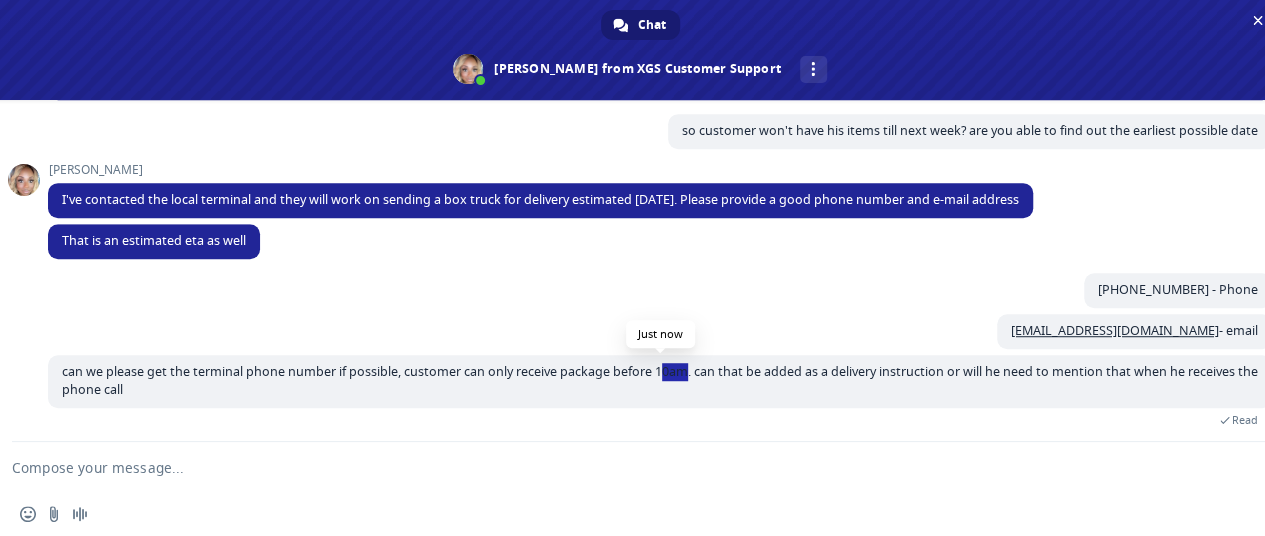 drag, startPoint x: 664, startPoint y: 381, endPoint x: 692, endPoint y: 385, distance: 28.284271 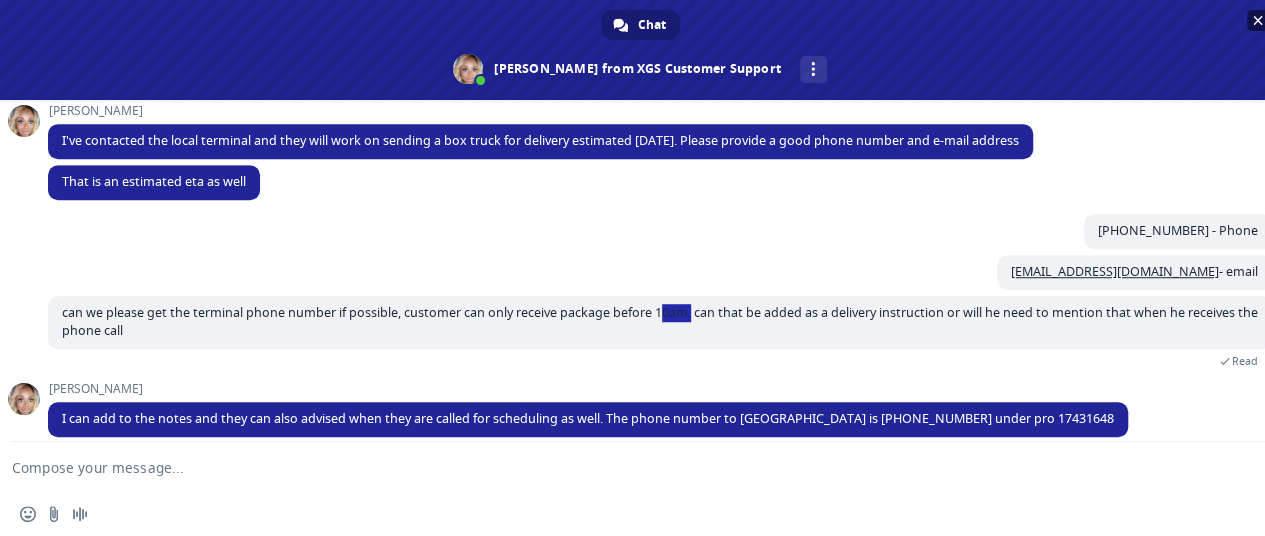 scroll, scrollTop: 709, scrollLeft: 0, axis: vertical 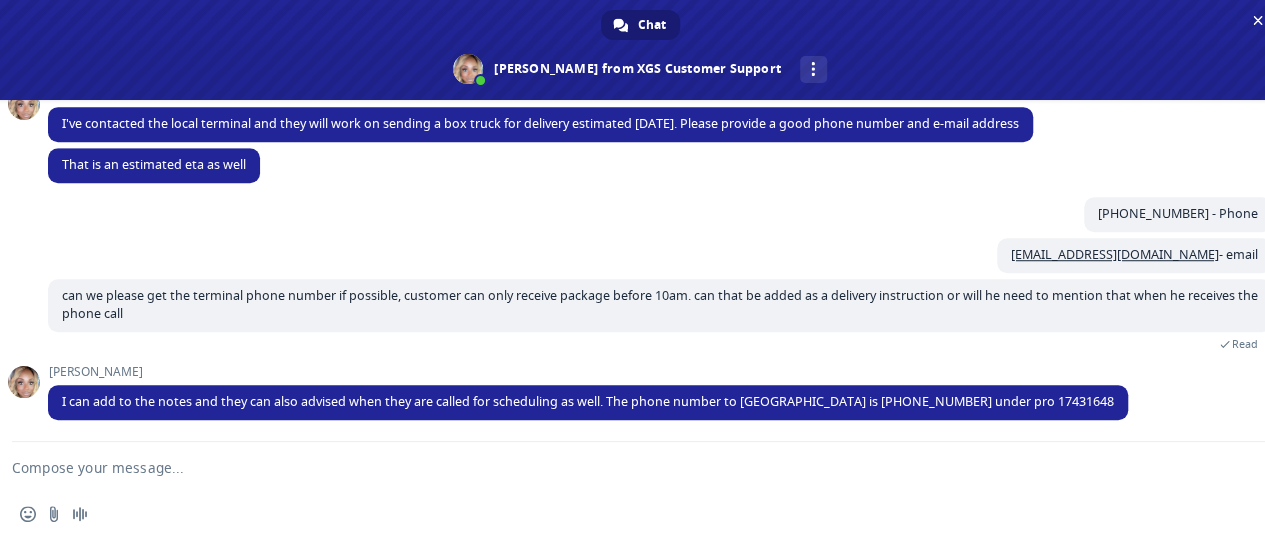 click at bounding box center (616, 467) 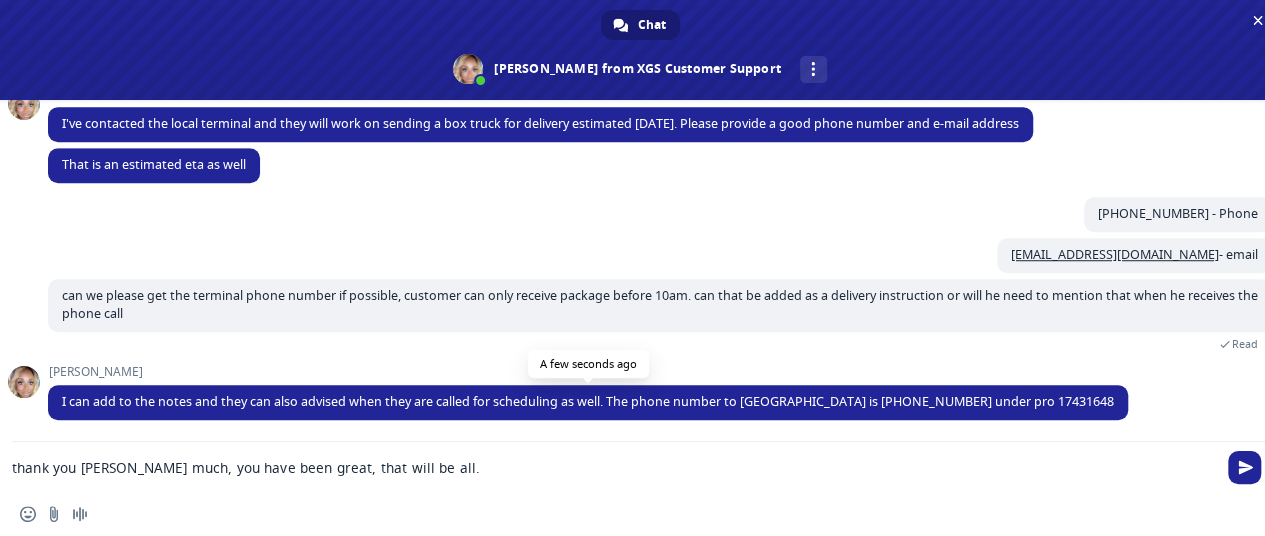 type on "thank you [PERSON_NAME] much, you have been great, that will be all." 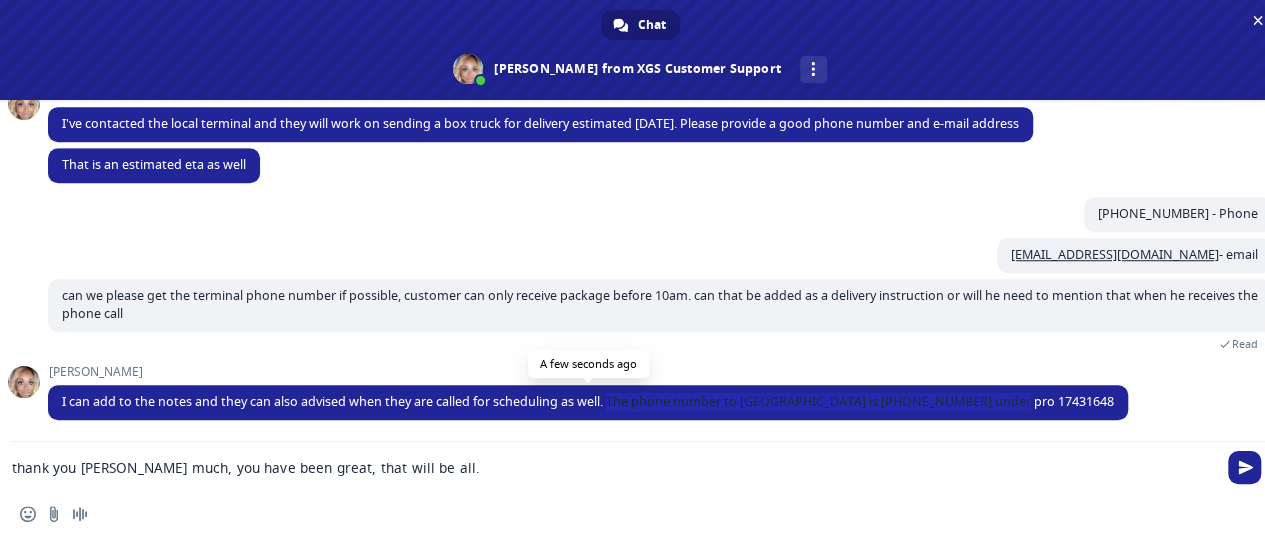 drag, startPoint x: 610, startPoint y: 398, endPoint x: 1012, endPoint y: 401, distance: 402.0112 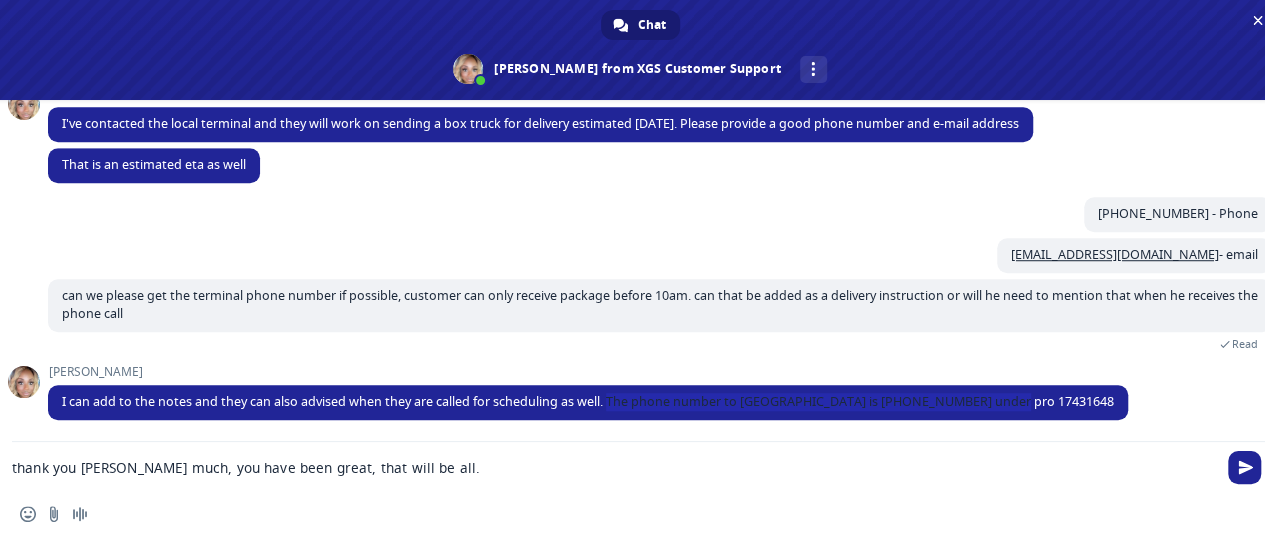 click on "[PERSON_NAME] can add to the notes and they can also advised when they are called for scheduling as well. The phone number to [GEOGRAPHIC_DATA] is [PHONE_NUMBER] under pro 17431648 A few seconds ago" at bounding box center [660, 403] 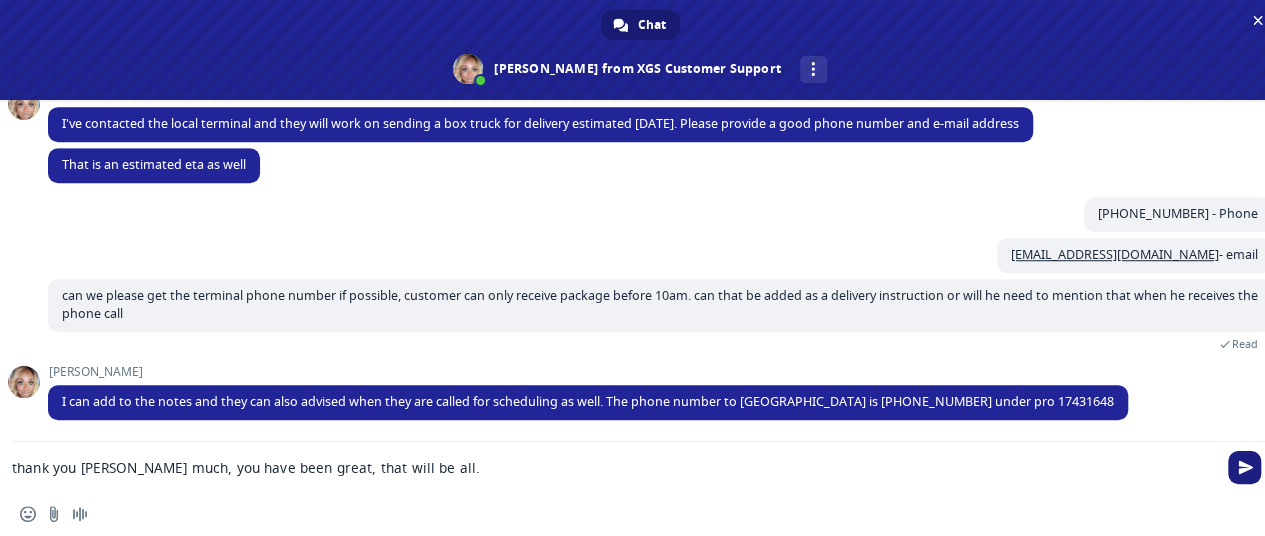 click at bounding box center (1245, 467) 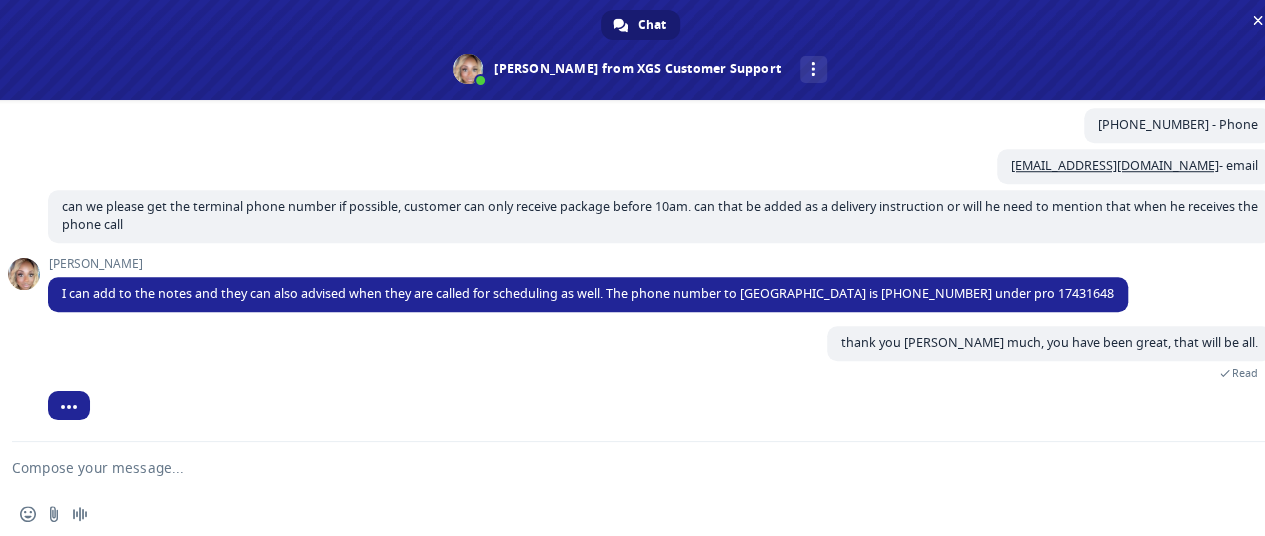 scroll, scrollTop: 907, scrollLeft: 0, axis: vertical 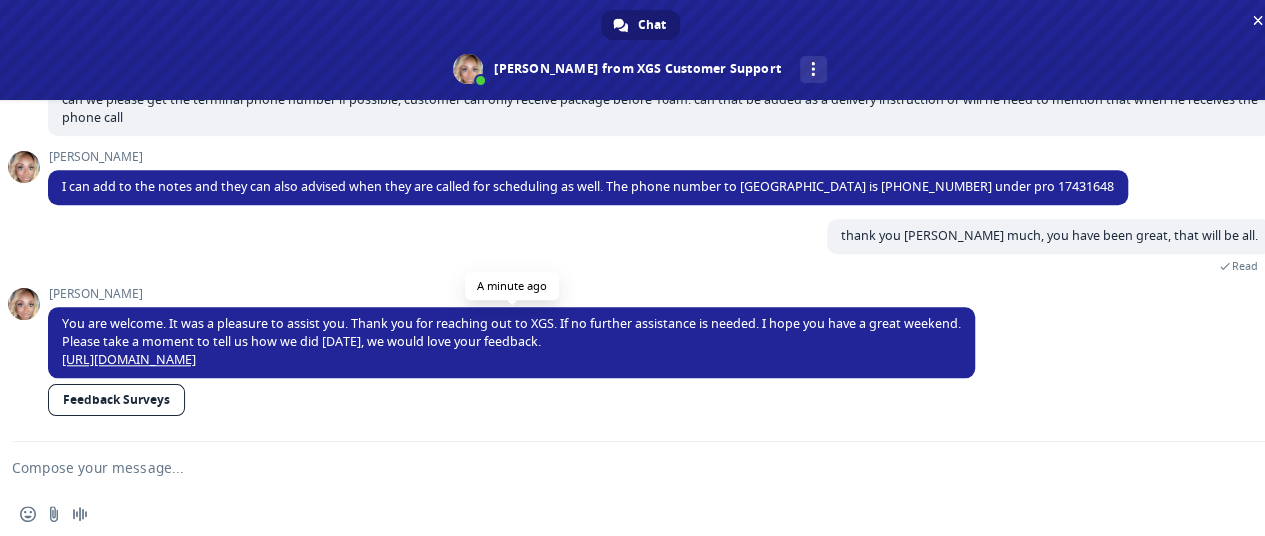 click on "[URL][DOMAIN_NAME]" at bounding box center (129, 359) 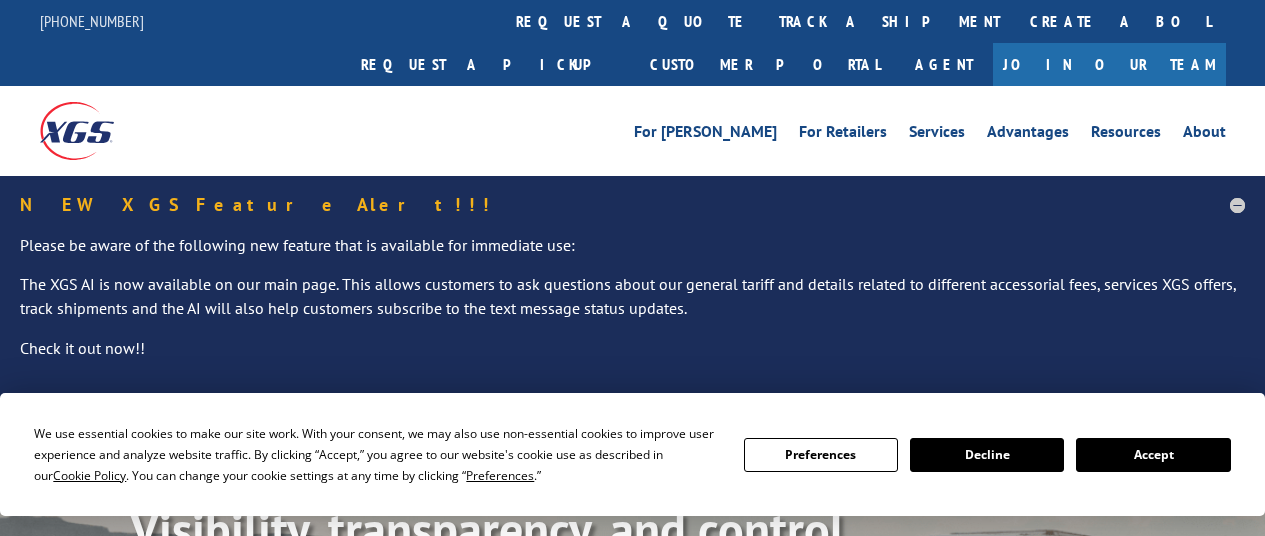 scroll, scrollTop: 0, scrollLeft: 0, axis: both 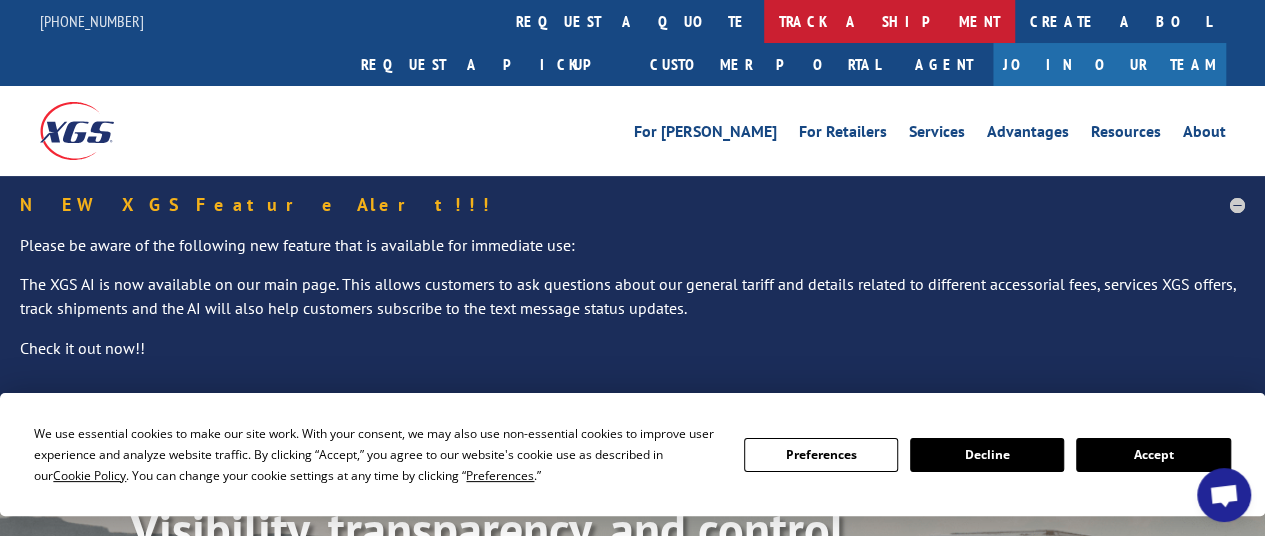 type on "thank you [PERSON_NAME] much, you have been great, that will be all." 